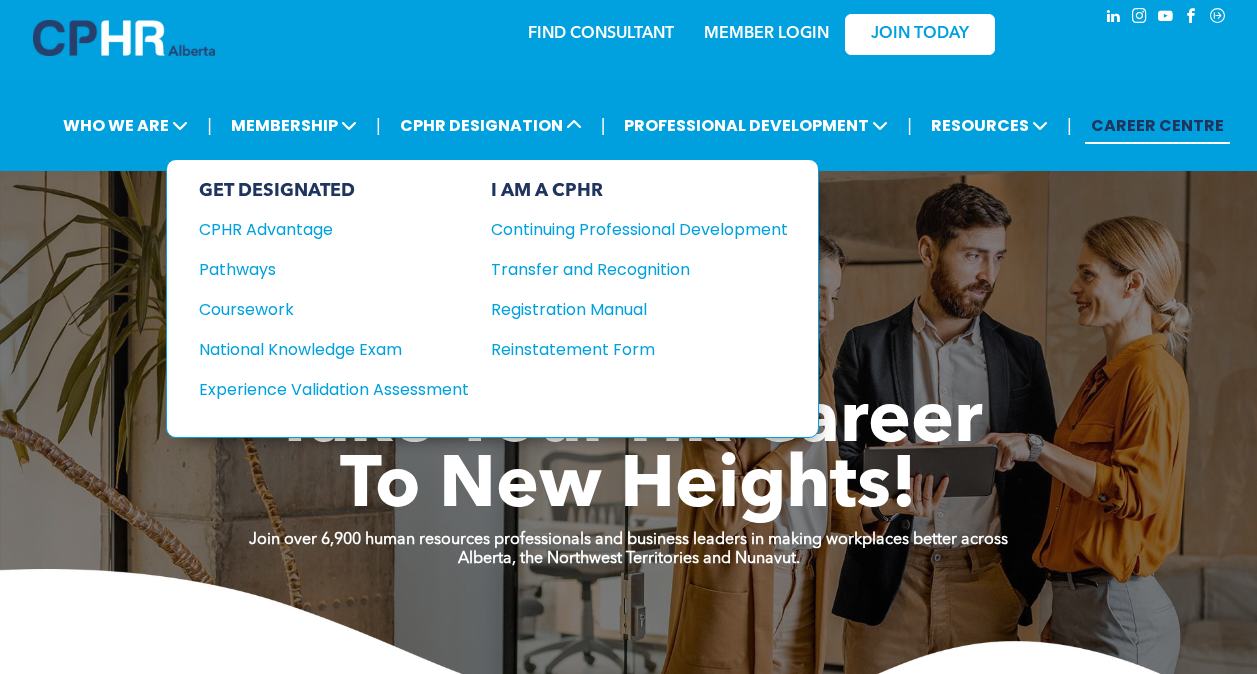 scroll, scrollTop: 0, scrollLeft: 0, axis: both 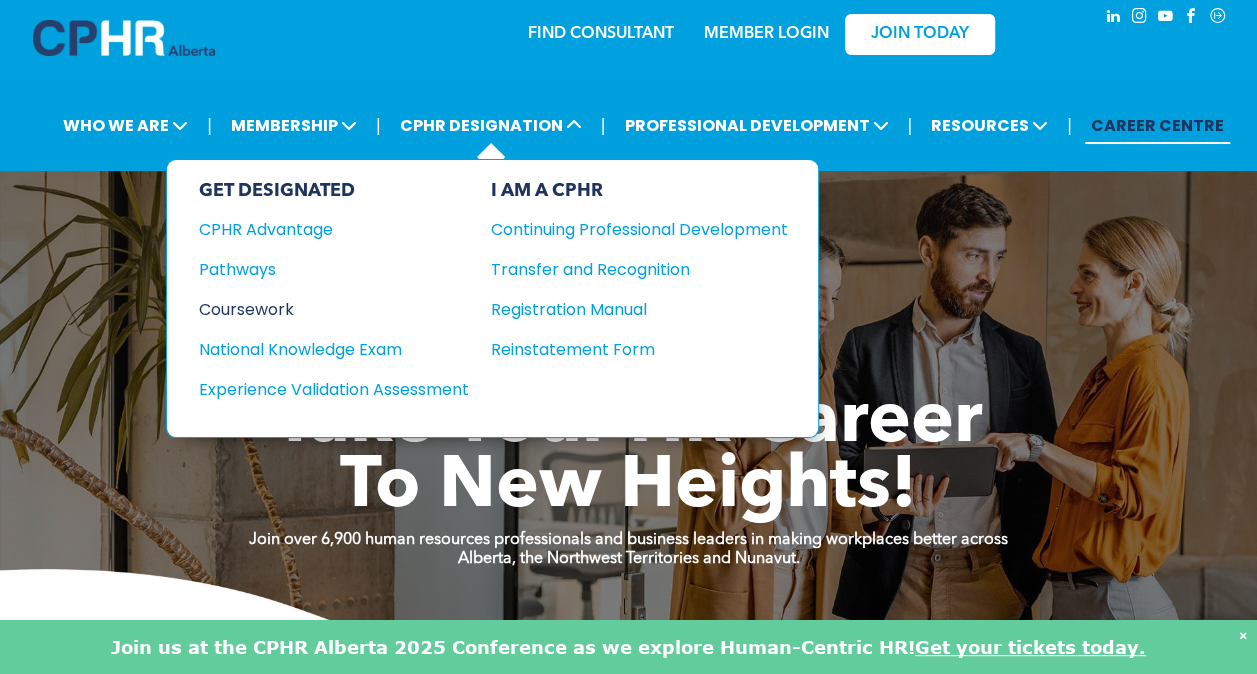 click on "Coursework" at bounding box center [320, 309] 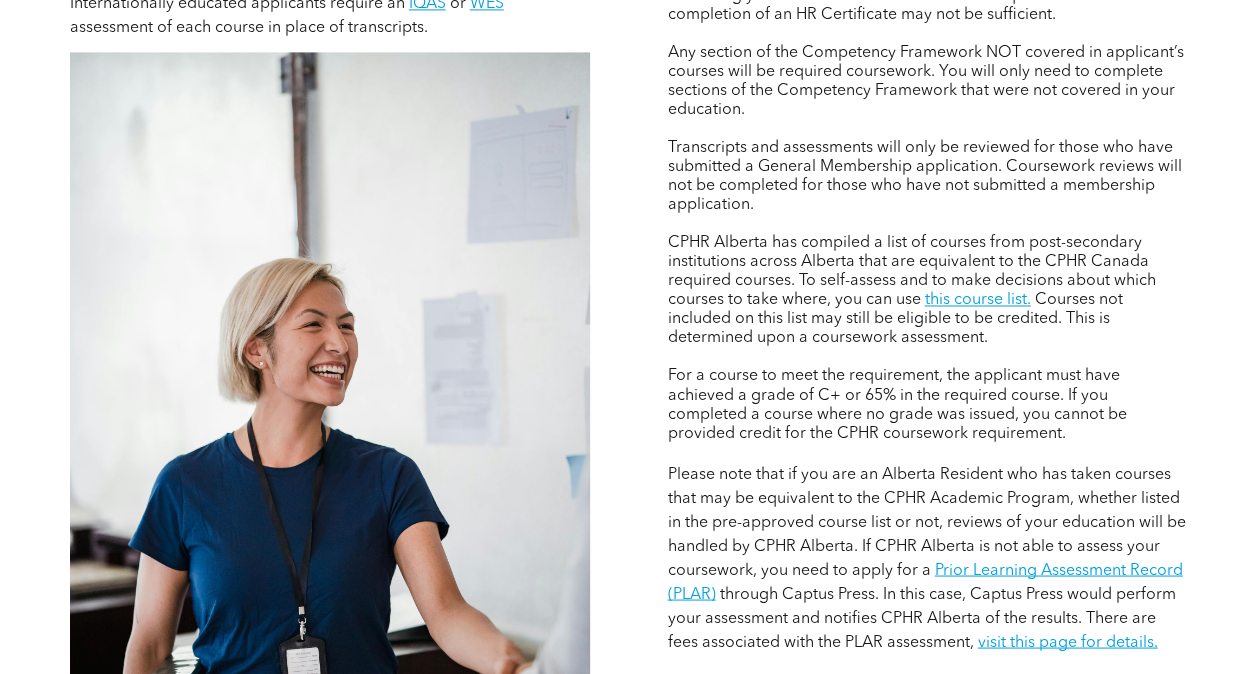 scroll, scrollTop: 1600, scrollLeft: 0, axis: vertical 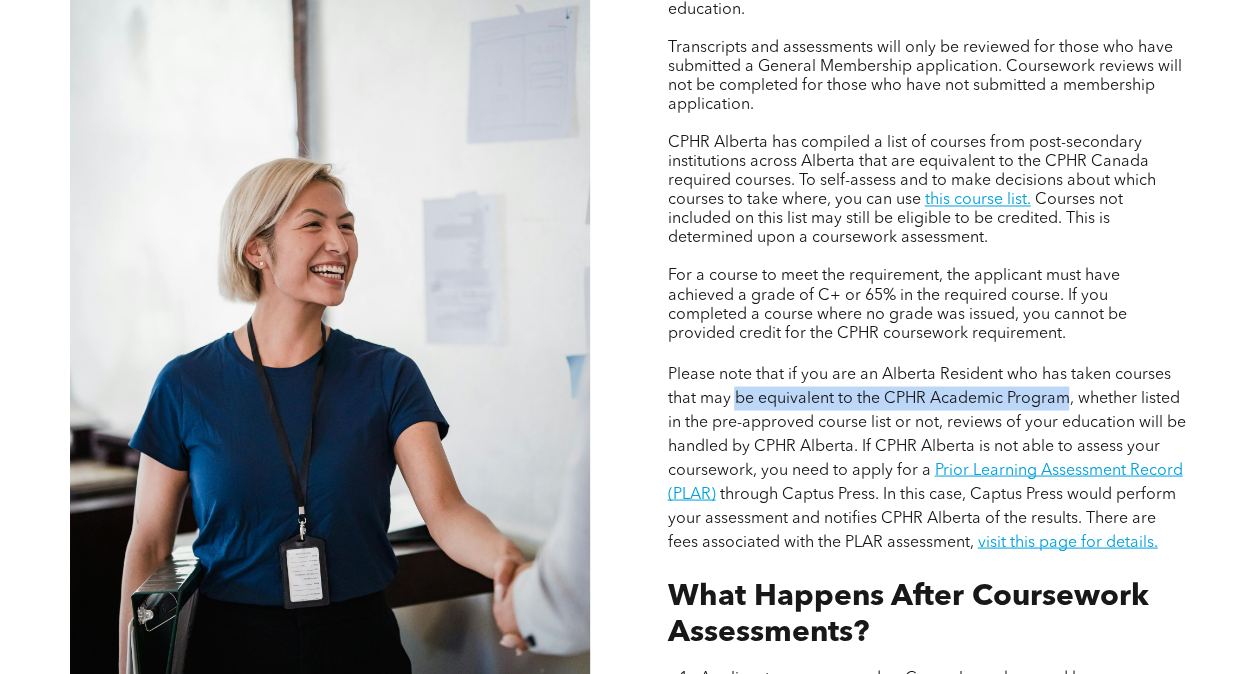 drag, startPoint x: 738, startPoint y: 412, endPoint x: 1066, endPoint y: 414, distance: 328.0061 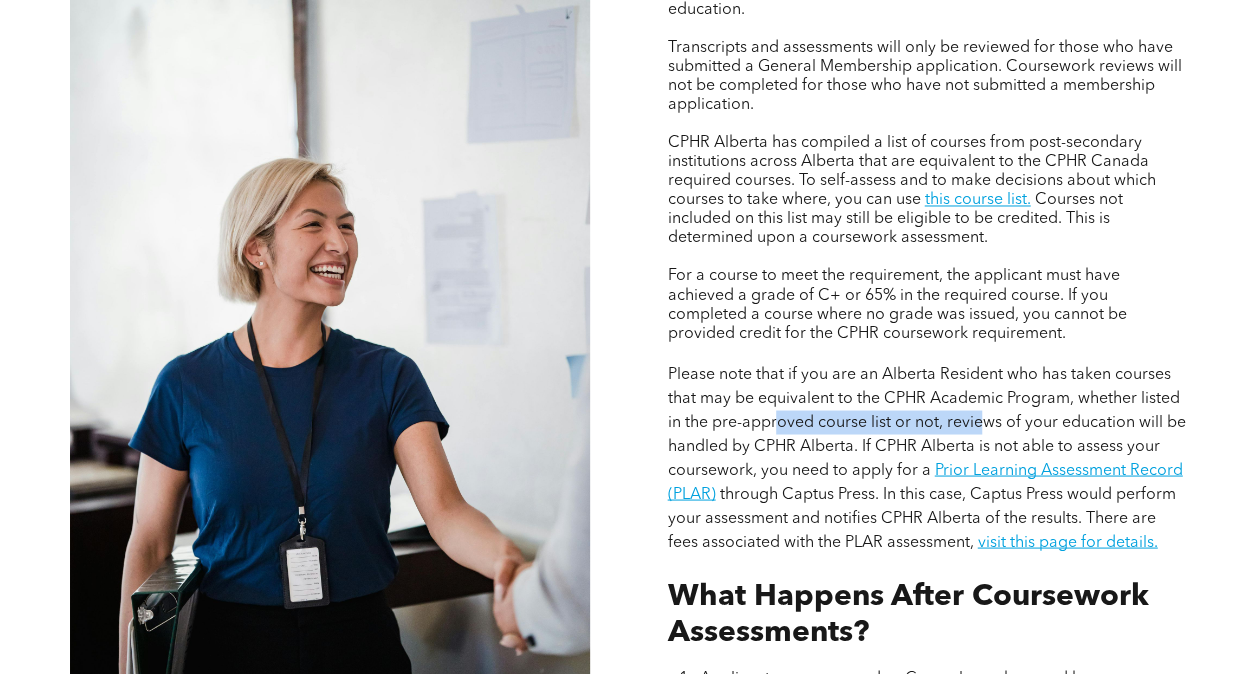 drag, startPoint x: 777, startPoint y: 432, endPoint x: 987, endPoint y: 430, distance: 210.00952 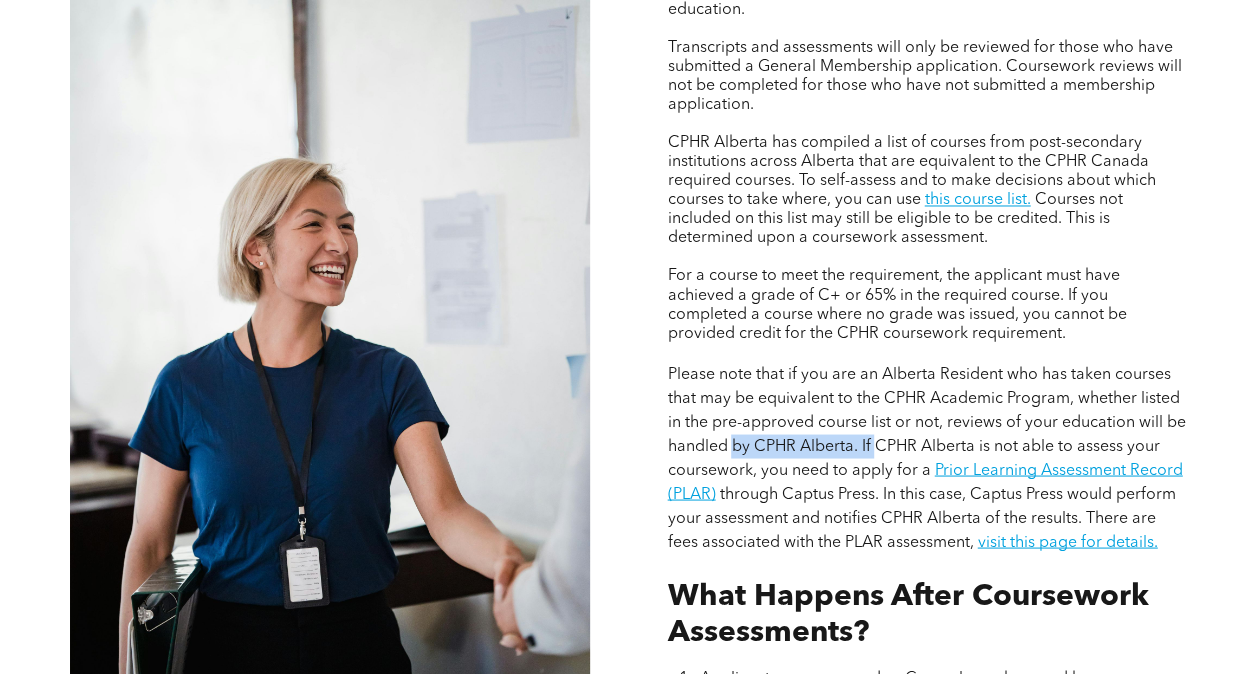drag, startPoint x: 730, startPoint y: 460, endPoint x: 878, endPoint y: 457, distance: 148.0304 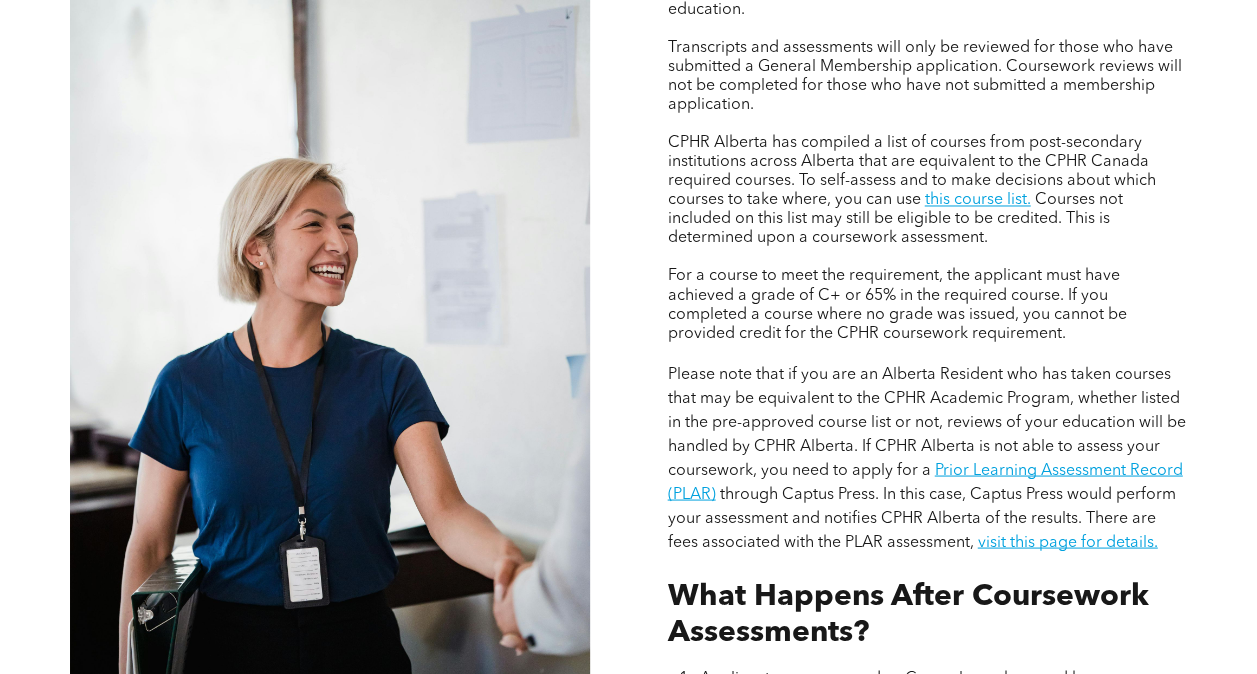 drag, startPoint x: 878, startPoint y: 457, endPoint x: 993, endPoint y: 459, distance: 115.01739 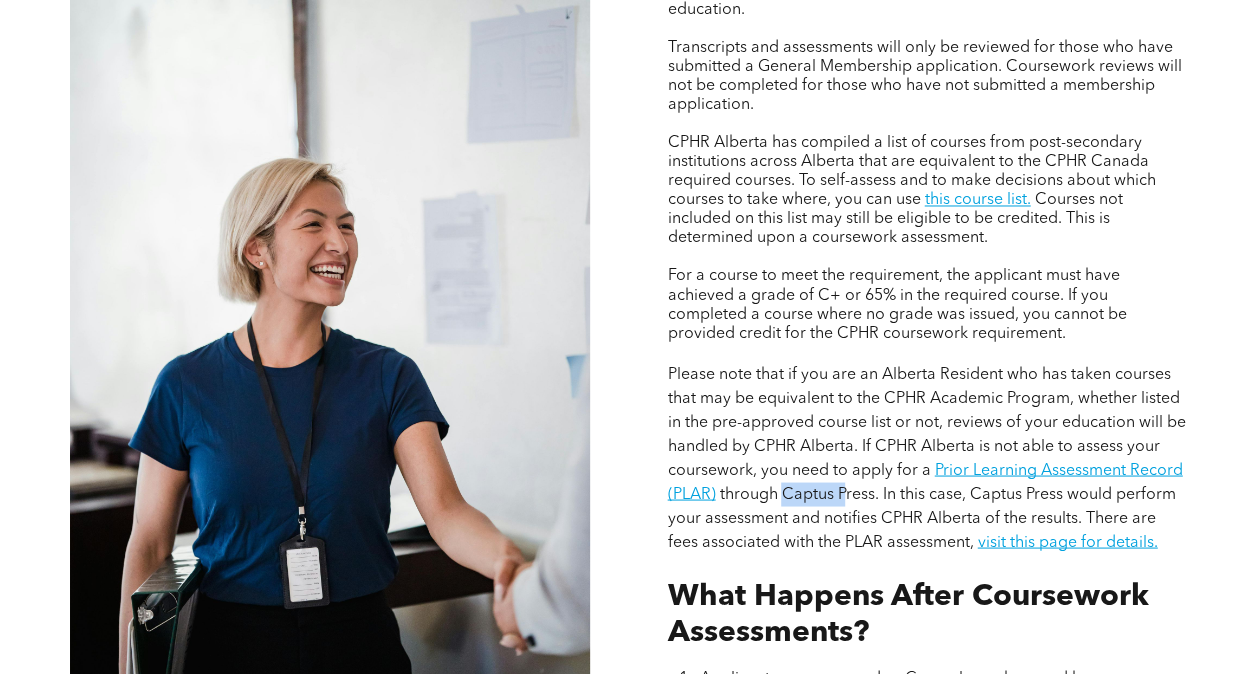 drag, startPoint x: 784, startPoint y: 510, endPoint x: 858, endPoint y: 505, distance: 74.168724 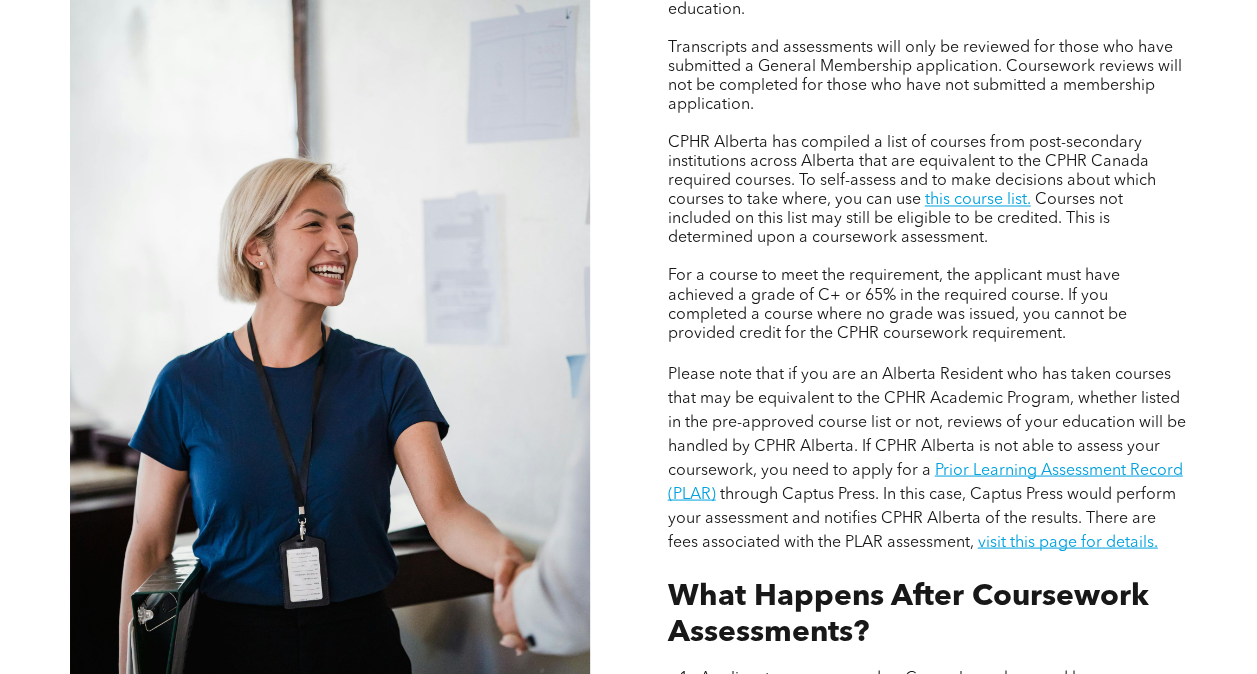 drag, startPoint x: 858, startPoint y: 505, endPoint x: 938, endPoint y: 517, distance: 80.895 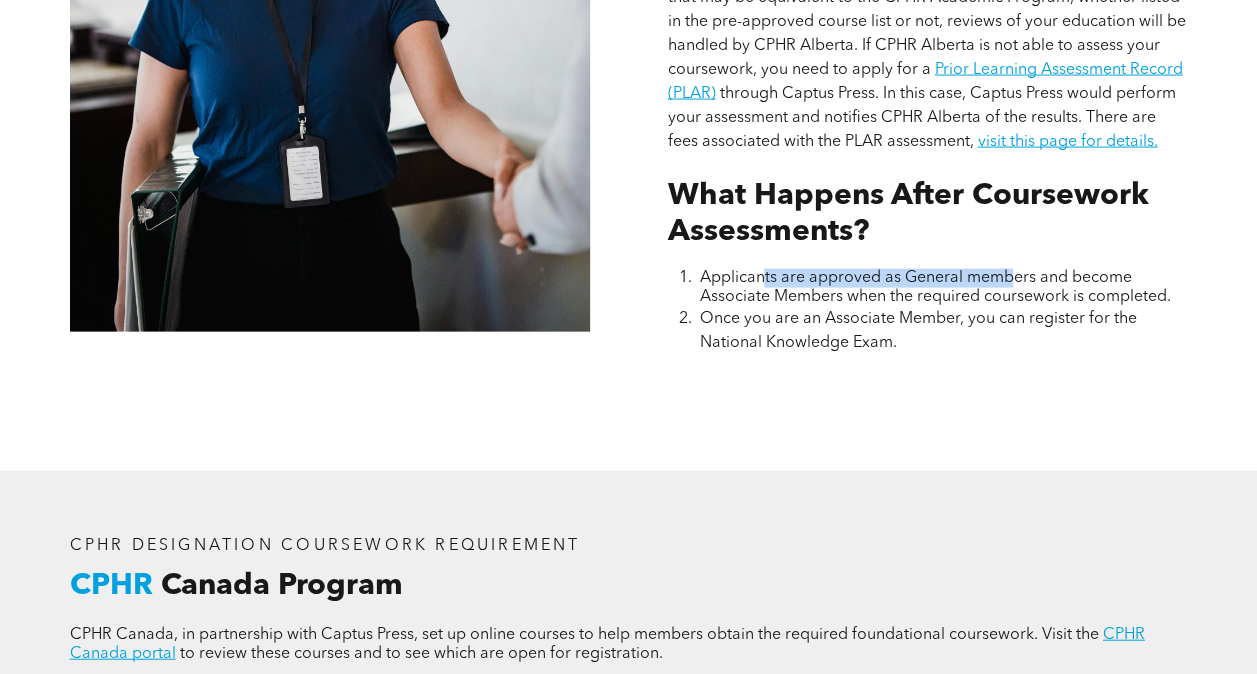 drag, startPoint x: 763, startPoint y: 296, endPoint x: 1011, endPoint y: 292, distance: 248.03226 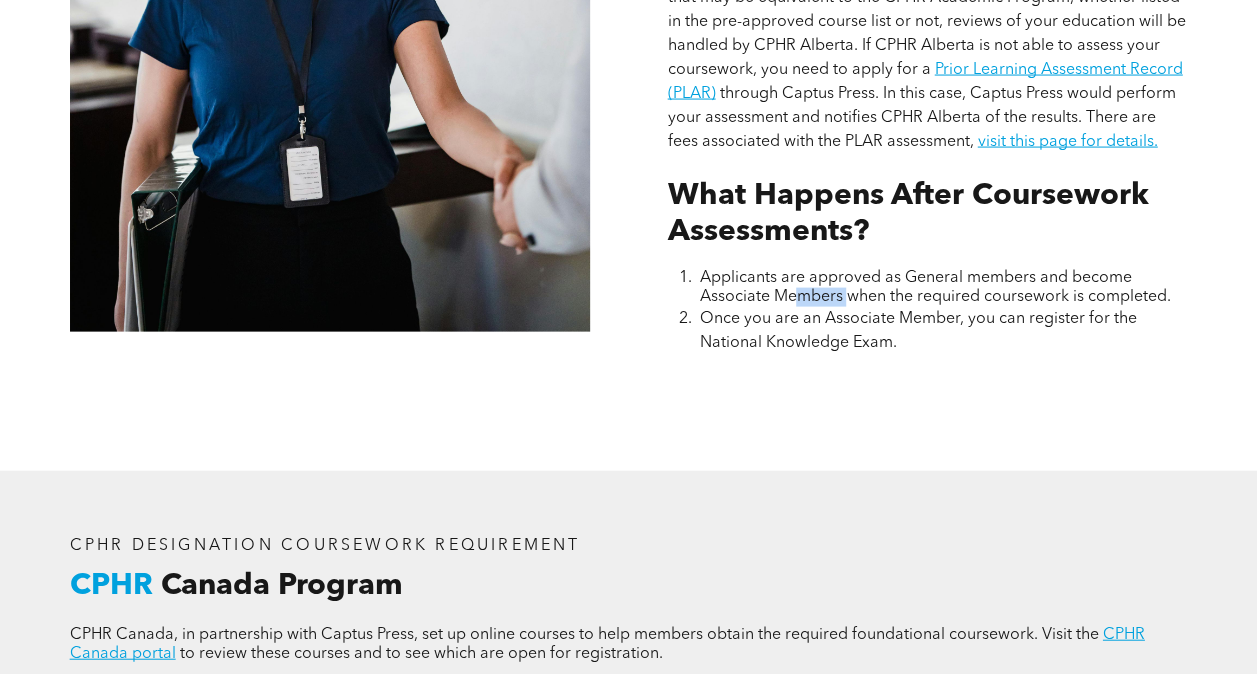 drag, startPoint x: 798, startPoint y: 314, endPoint x: 851, endPoint y: 310, distance: 53.15073 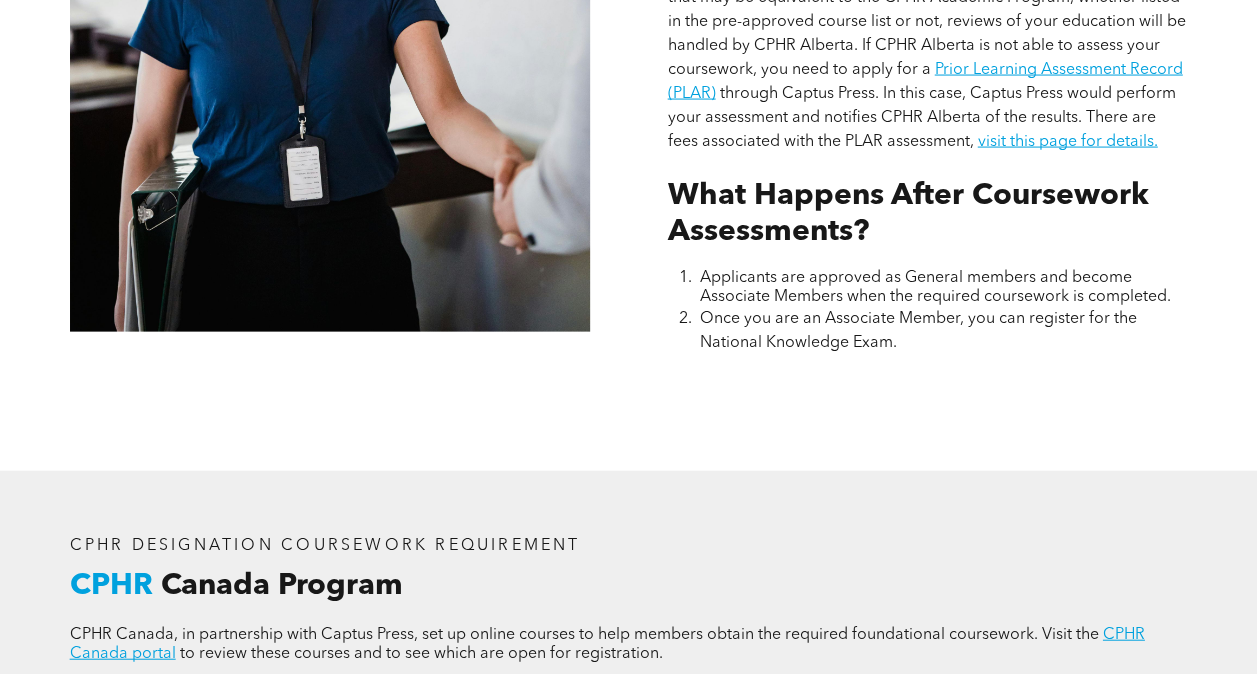 drag, startPoint x: 851, startPoint y: 310, endPoint x: 809, endPoint y: 352, distance: 59.39697 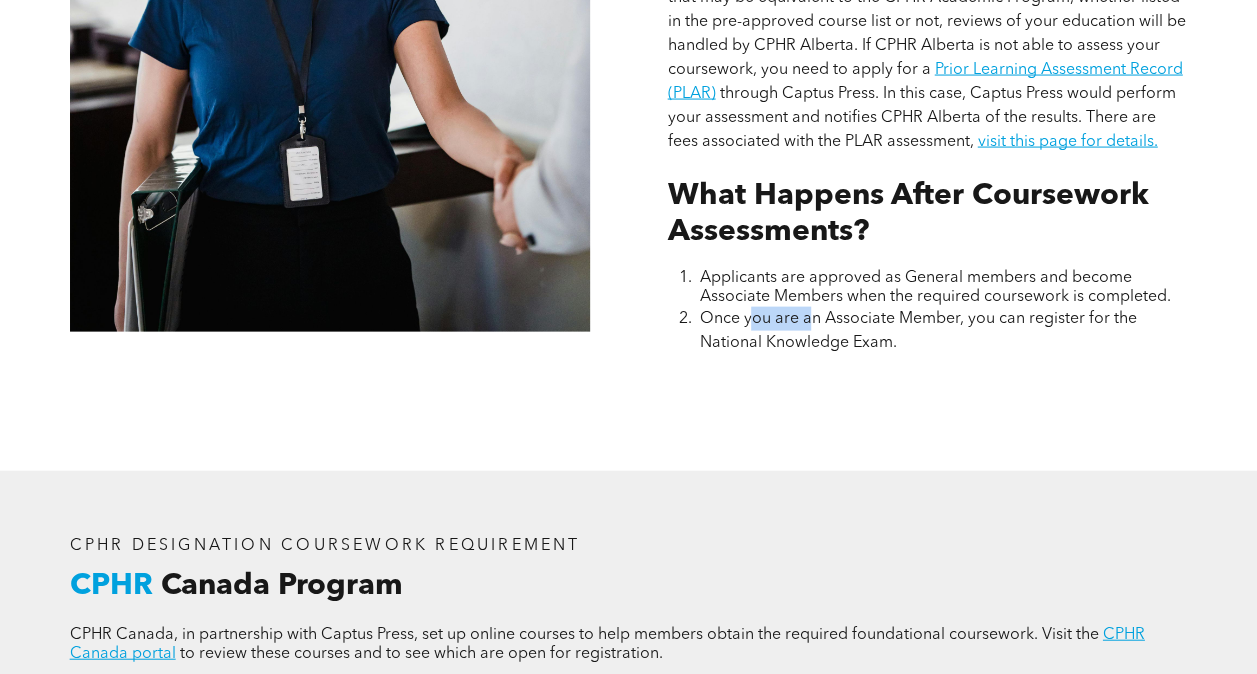 drag, startPoint x: 755, startPoint y: 336, endPoint x: 807, endPoint y: 330, distance: 52.34501 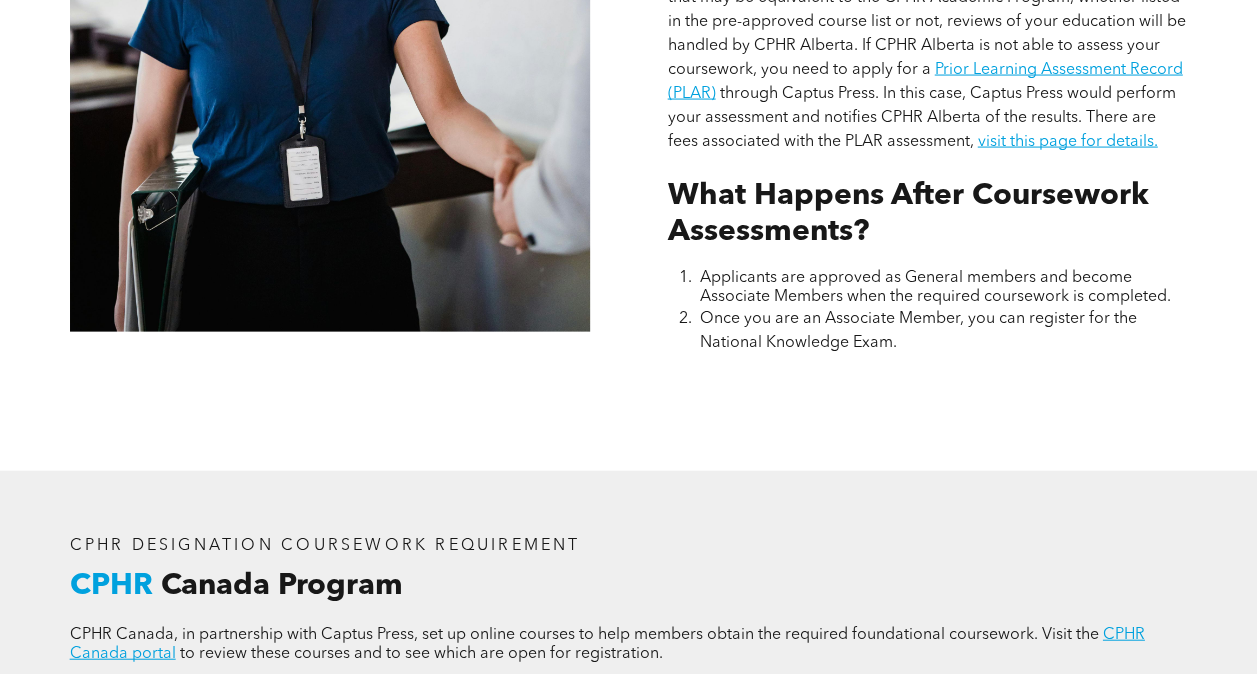 drag, startPoint x: 807, startPoint y: 330, endPoint x: 790, endPoint y: 352, distance: 27.802877 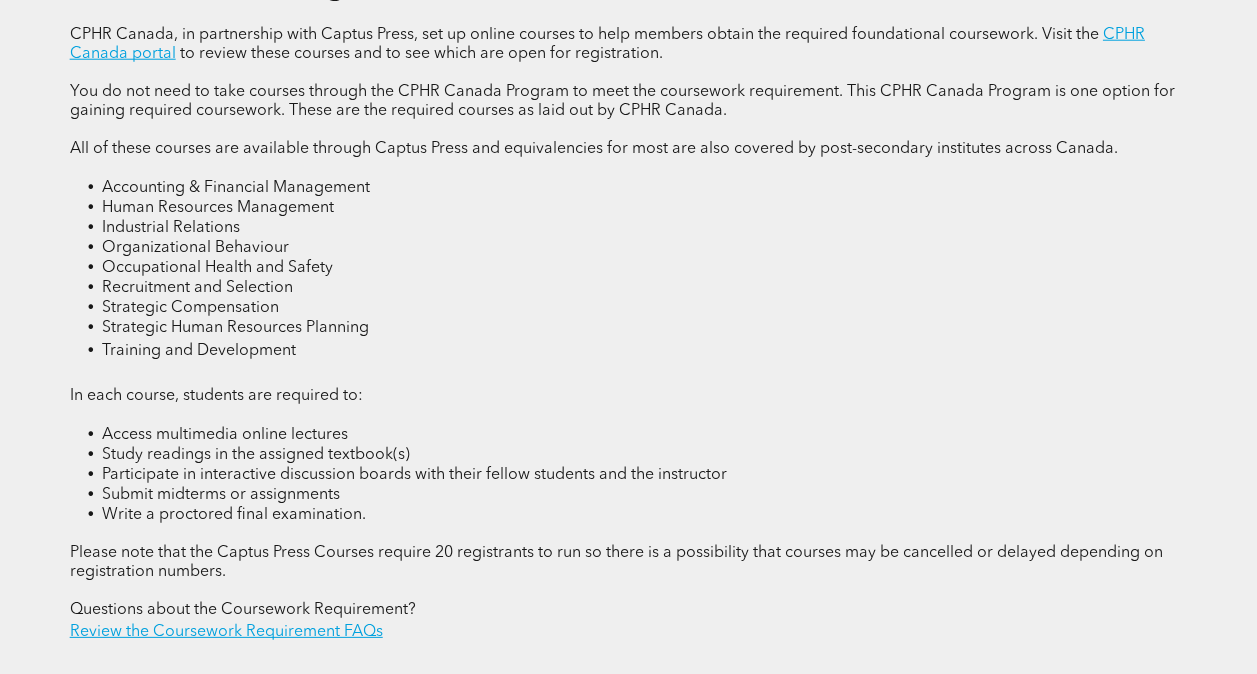 scroll, scrollTop: 2700, scrollLeft: 0, axis: vertical 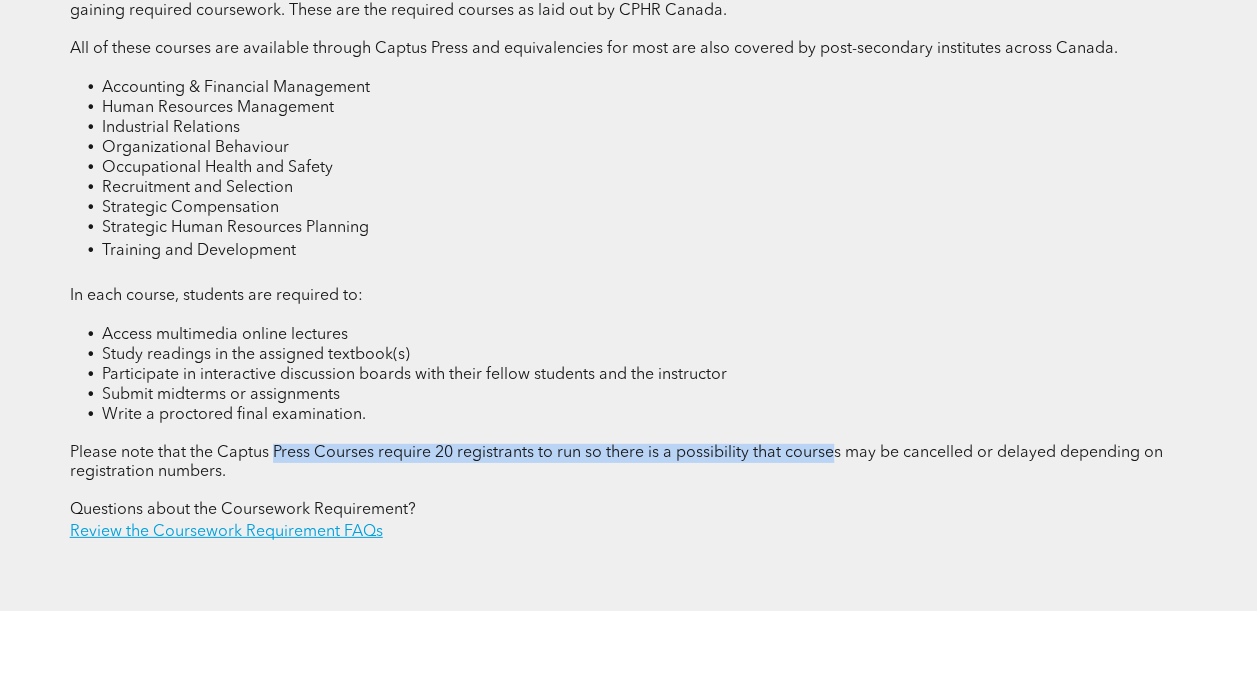 drag, startPoint x: 272, startPoint y: 468, endPoint x: 836, endPoint y: 460, distance: 564.05676 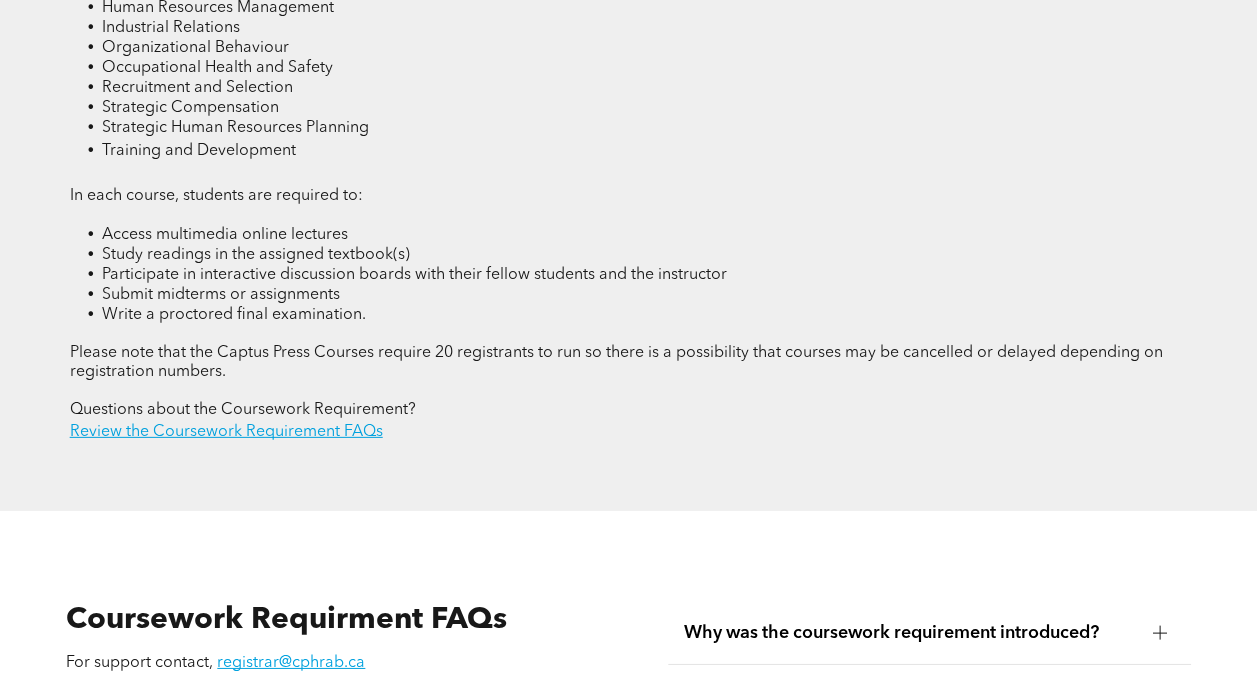 scroll, scrollTop: 3200, scrollLeft: 0, axis: vertical 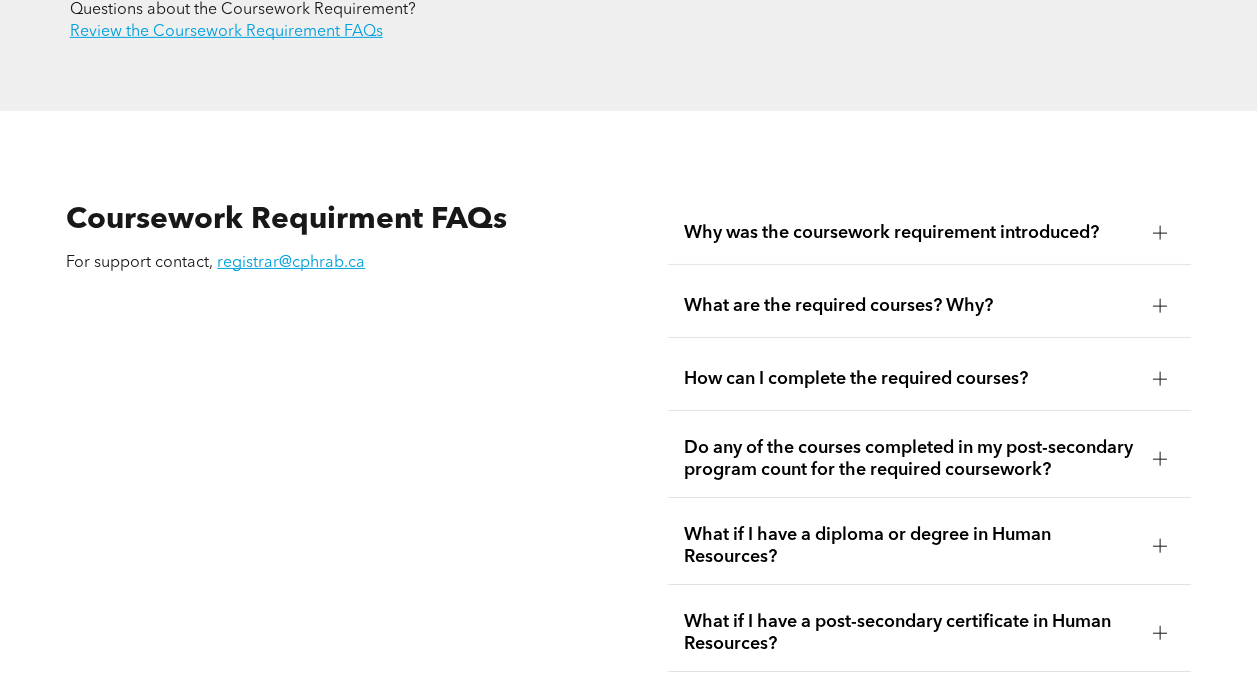 click on "How can I complete the required courses?" at bounding box center (910, 379) 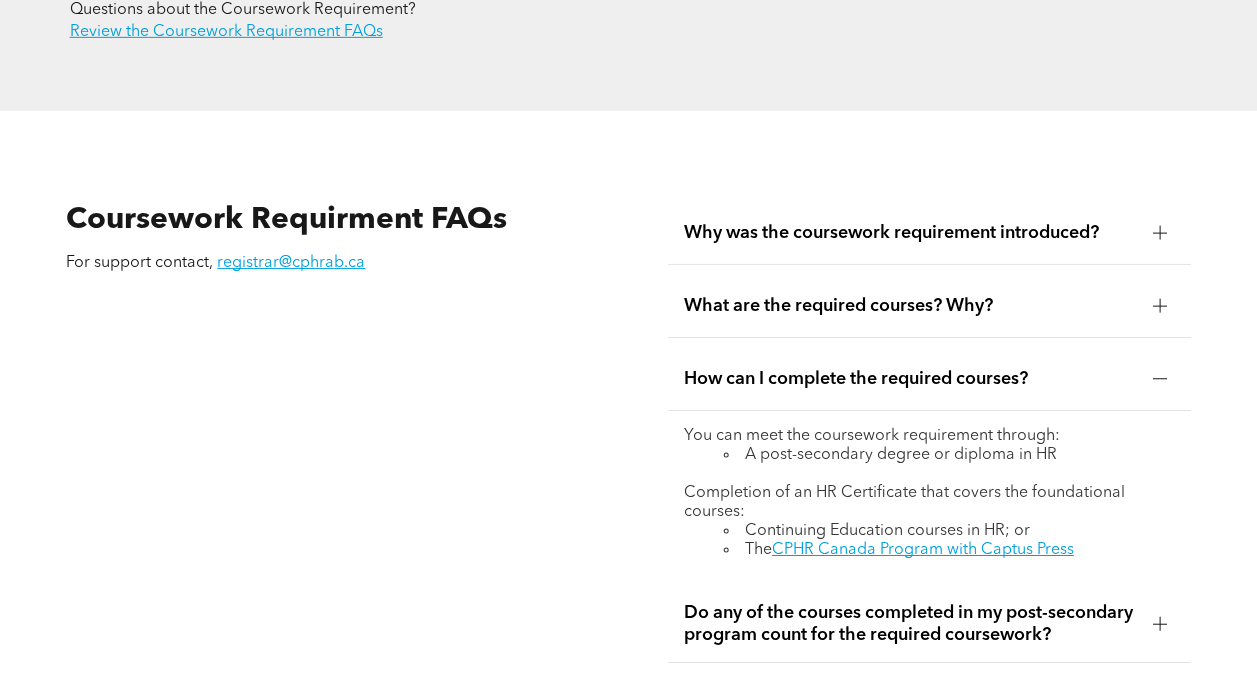 click on "How can I complete the required courses?" at bounding box center [910, 379] 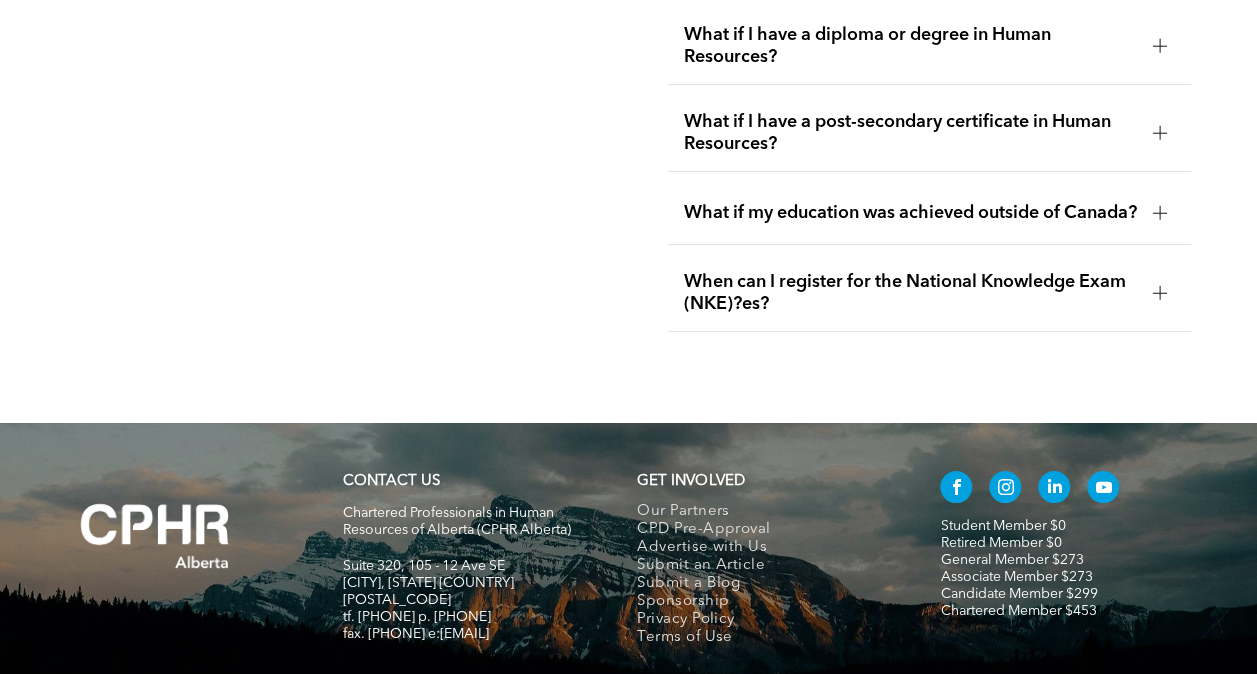 scroll, scrollTop: 3867, scrollLeft: 0, axis: vertical 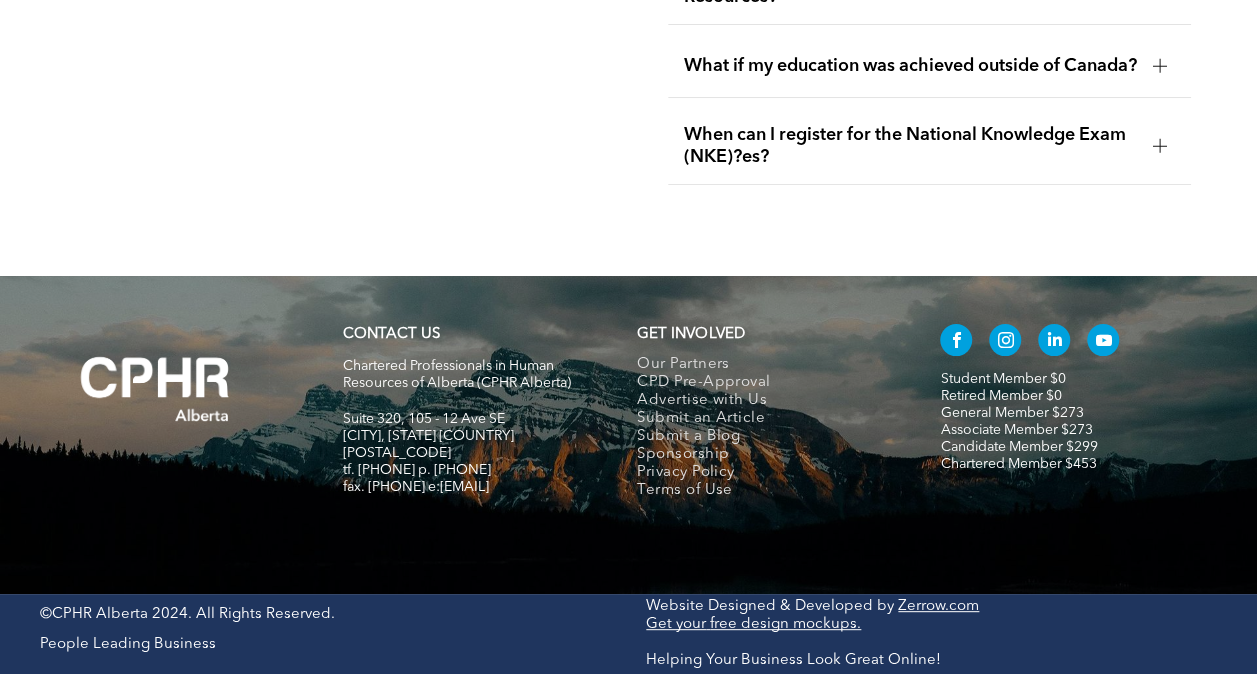 drag, startPoint x: 433, startPoint y: 221, endPoint x: 443, endPoint y: 226, distance: 11.18034 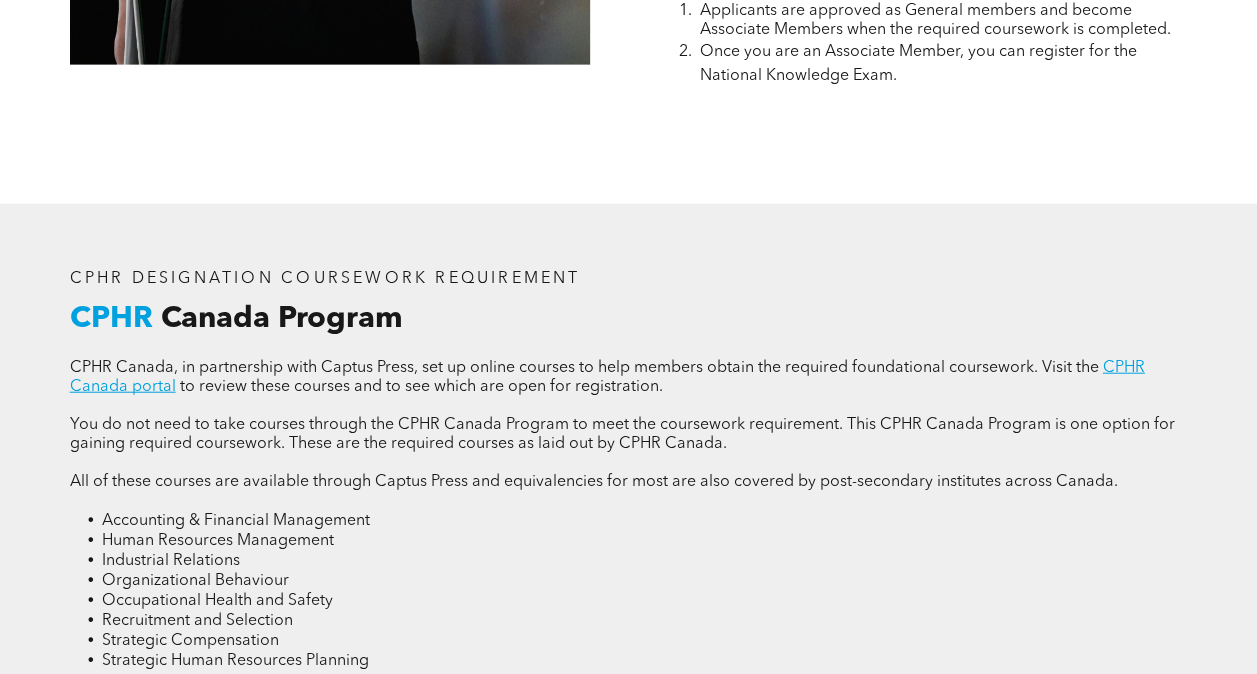 scroll, scrollTop: 2367, scrollLeft: 0, axis: vertical 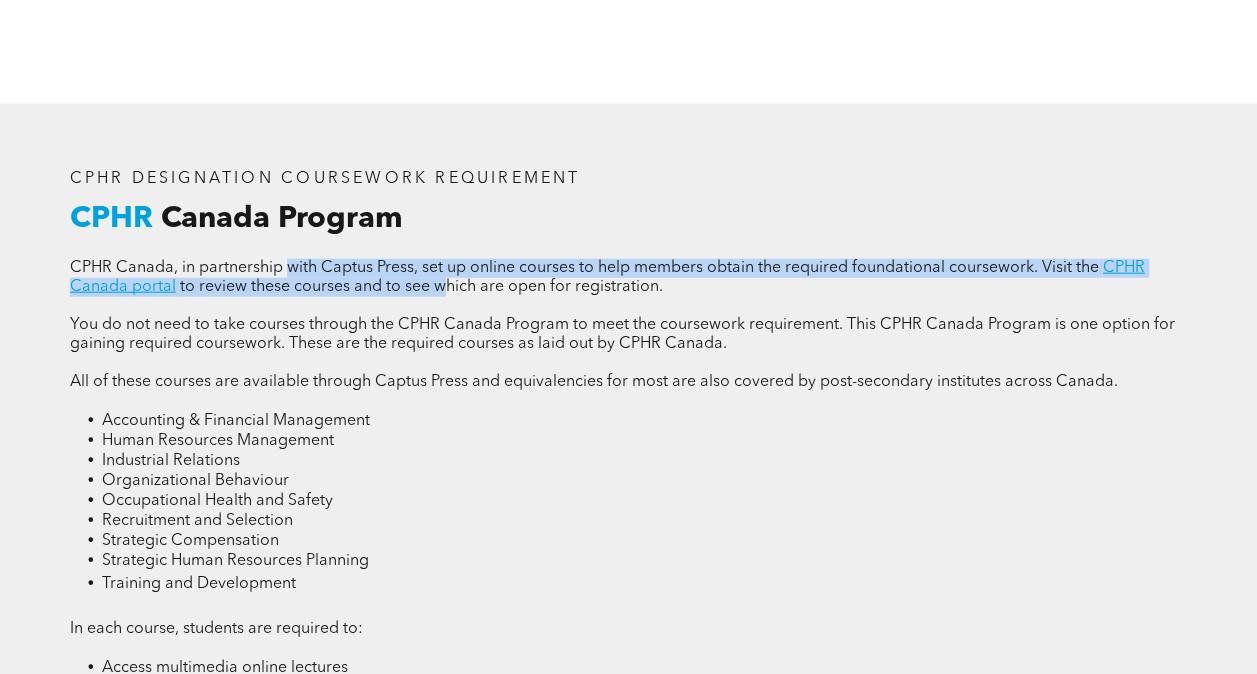 drag, startPoint x: 288, startPoint y: 282, endPoint x: 447, endPoint y: 292, distance: 159.31415 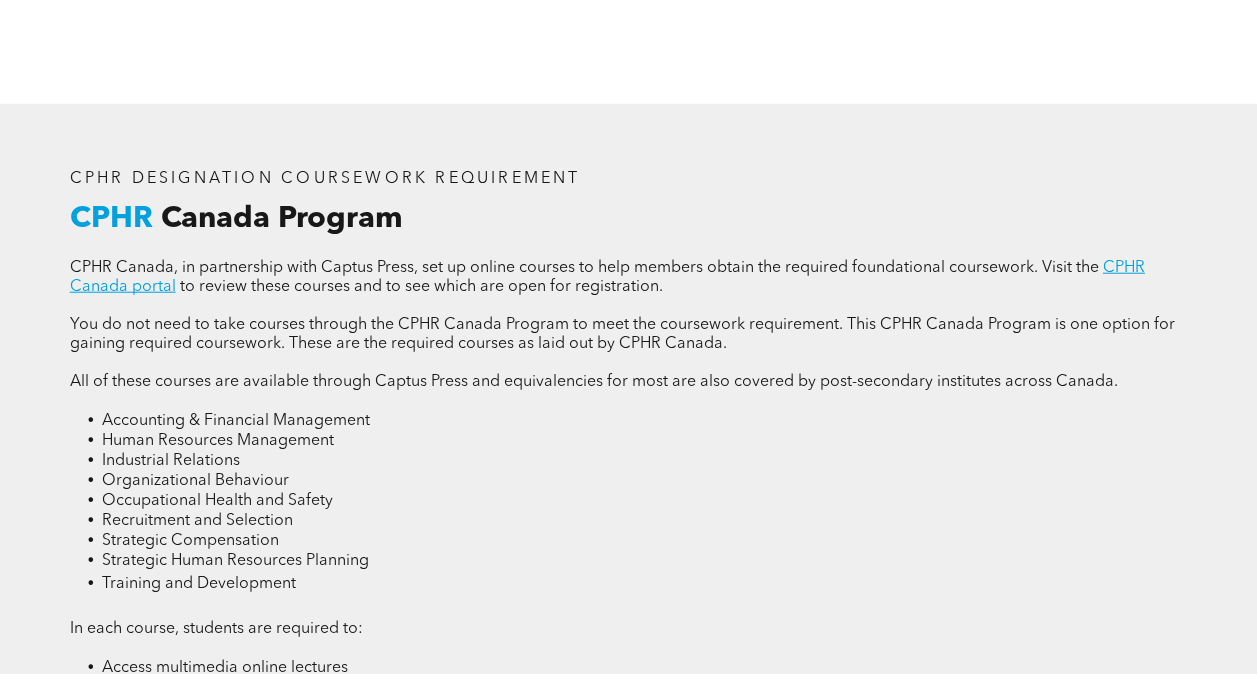 drag, startPoint x: 447, startPoint y: 292, endPoint x: 540, endPoint y: 294, distance: 93.0215 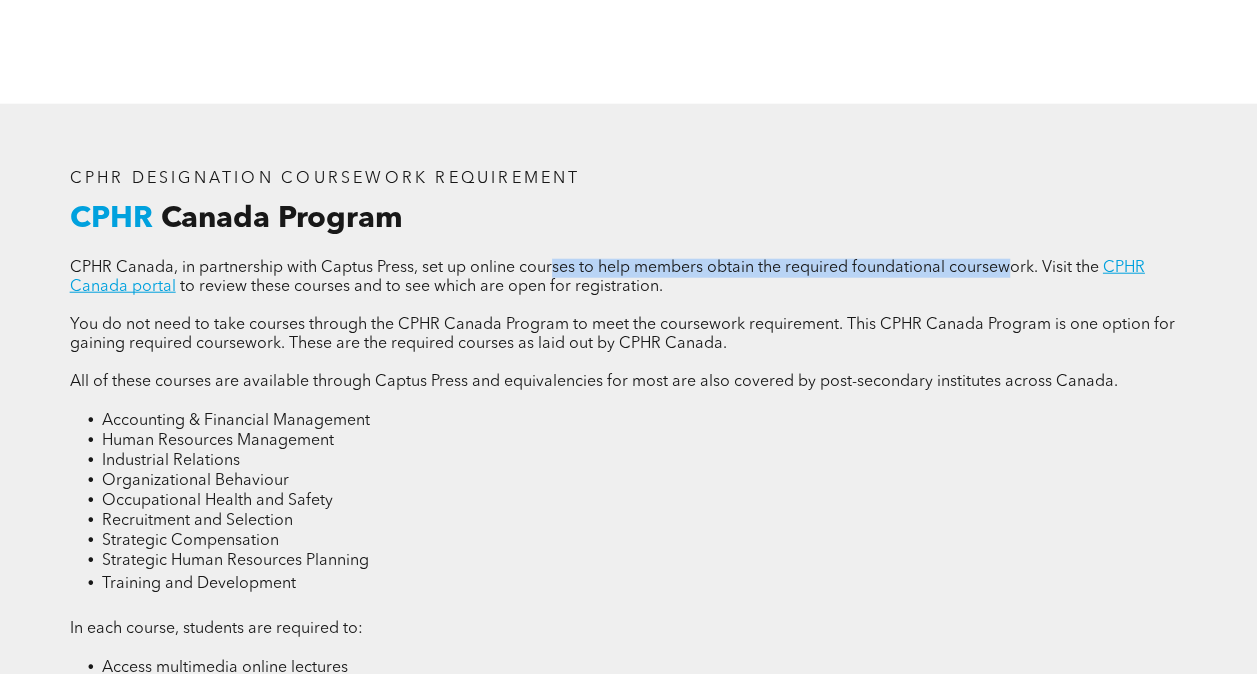 drag, startPoint x: 552, startPoint y: 280, endPoint x: 1005, endPoint y: 284, distance: 453.01767 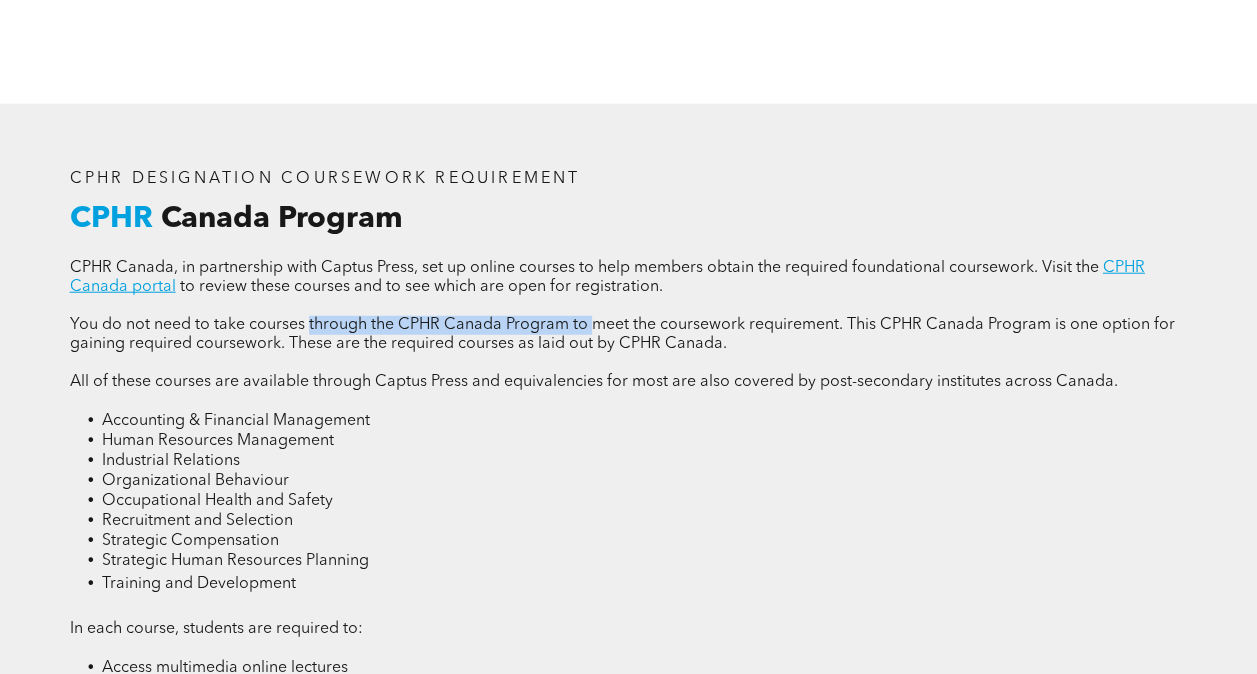 drag, startPoint x: 324, startPoint y: 344, endPoint x: 591, endPoint y: 341, distance: 267.01685 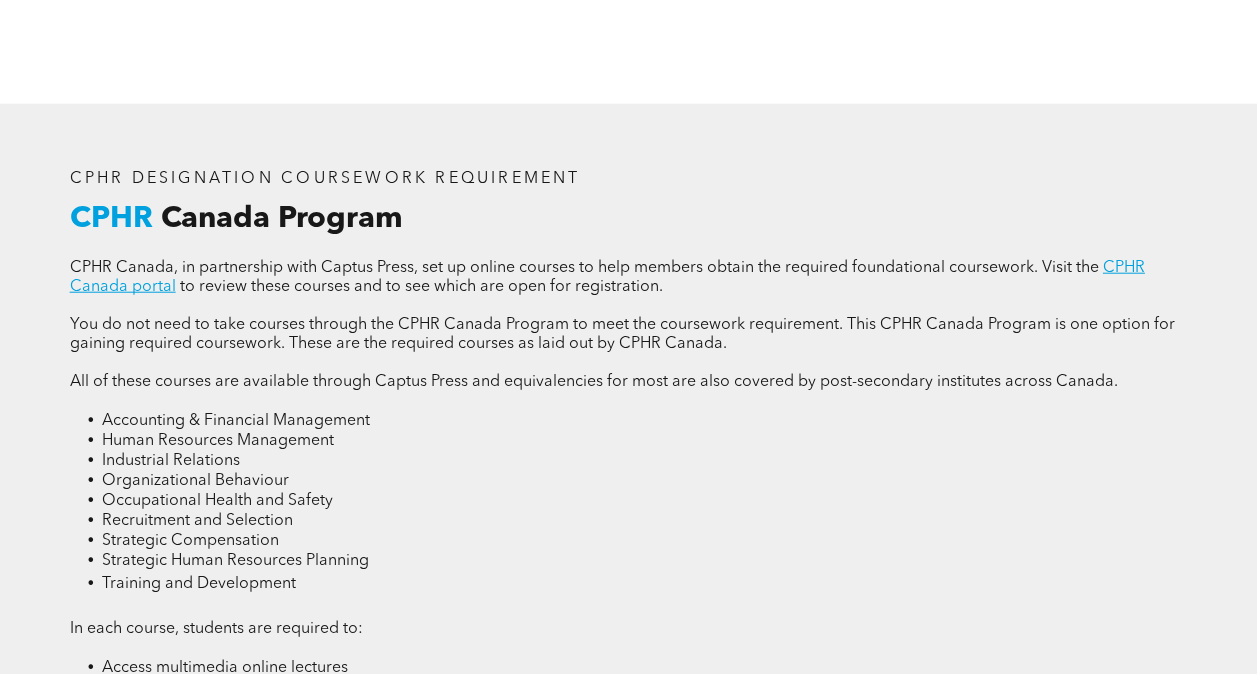 drag, startPoint x: 591, startPoint y: 341, endPoint x: 478, endPoint y: 350, distance: 113.35784 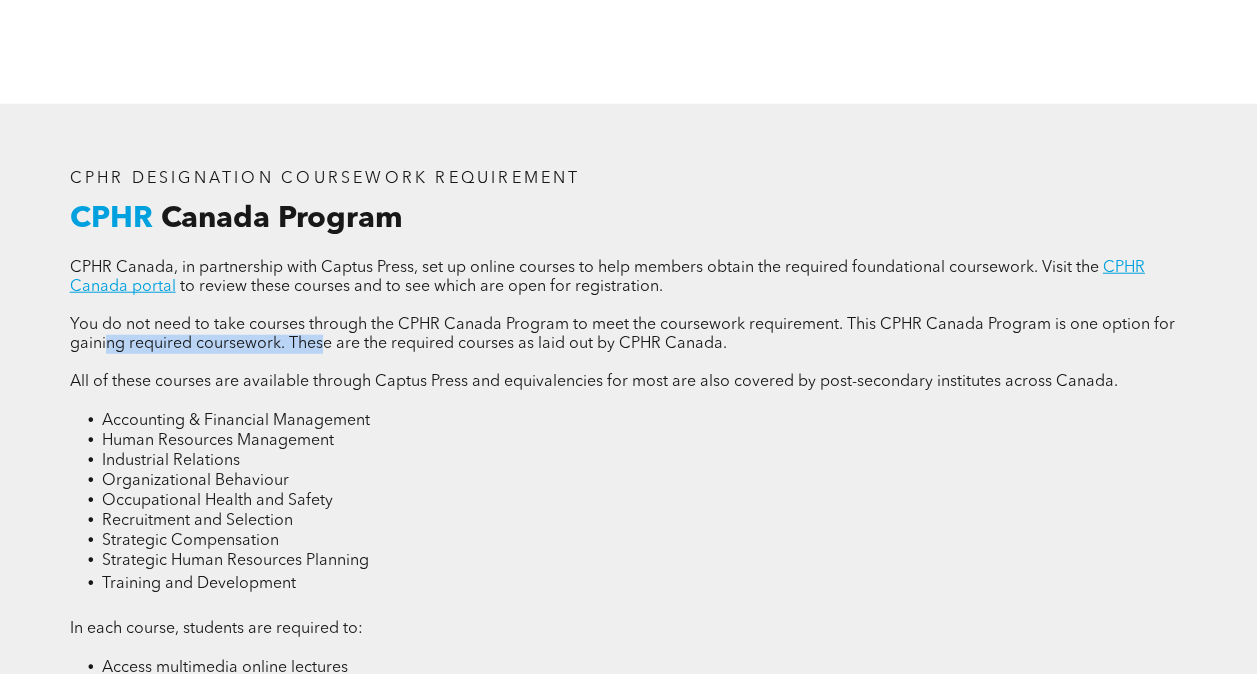 drag, startPoint x: 109, startPoint y: 358, endPoint x: 326, endPoint y: 359, distance: 217.0023 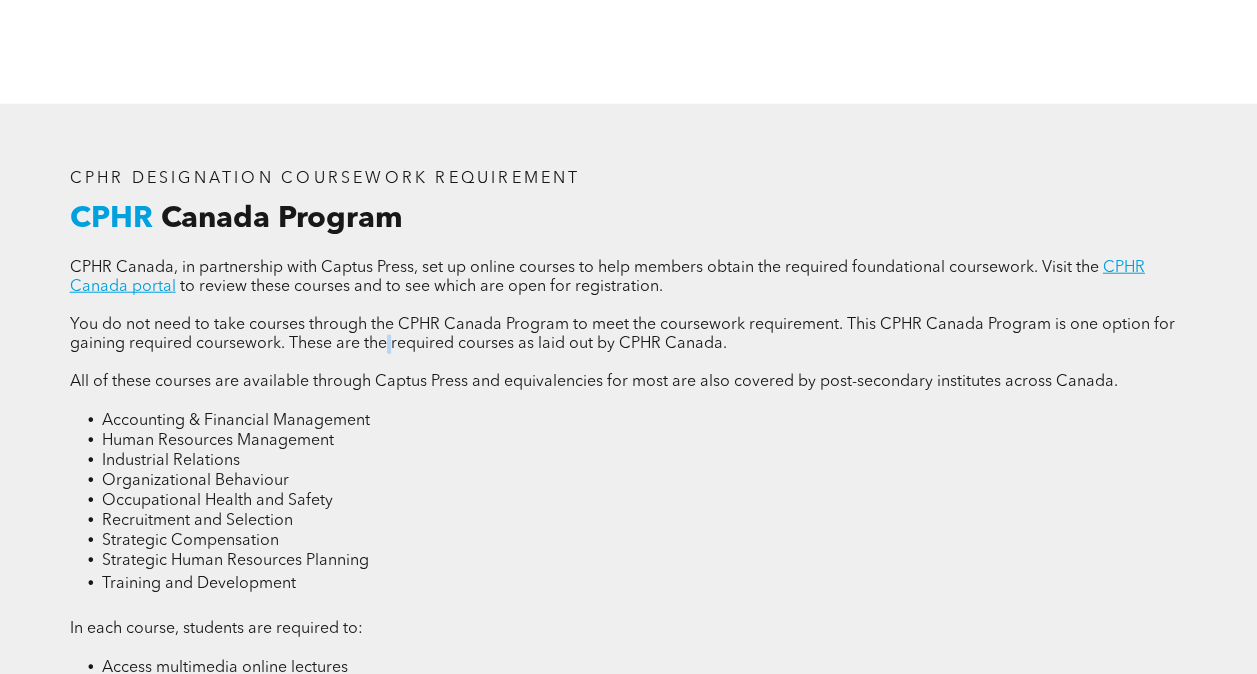 drag, startPoint x: 326, startPoint y: 359, endPoint x: 388, endPoint y: 361, distance: 62.03225 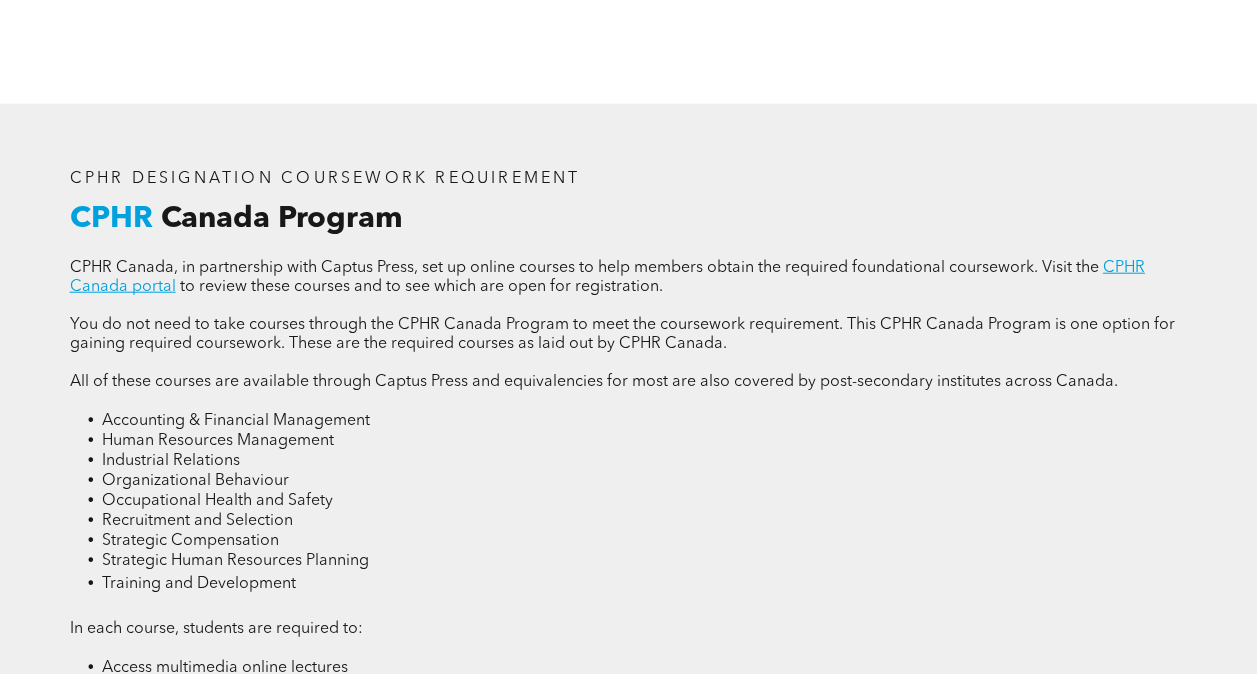 click on "You do not need to take courses through the CPHR Canada Program to meet the coursework requirement. This CPHR Canada Program is one option for gaining required coursework. These are the required courses as laid out by CPHR Canada." at bounding box center (622, 334) 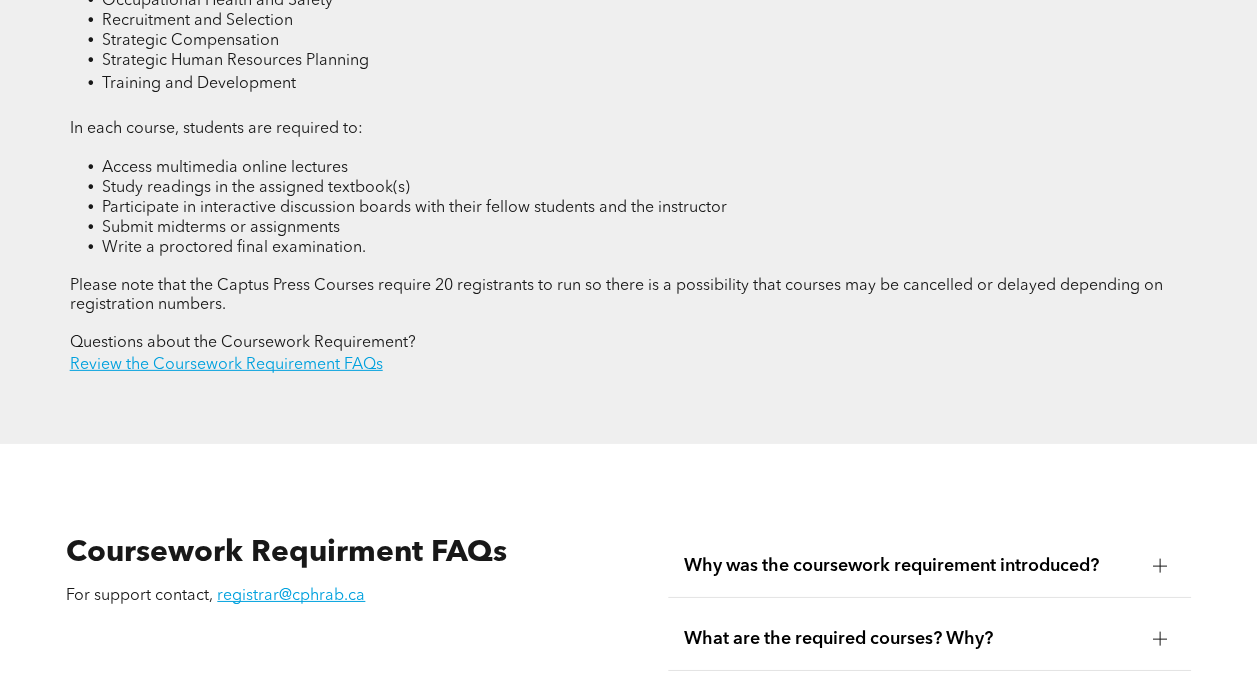 scroll, scrollTop: 2767, scrollLeft: 0, axis: vertical 